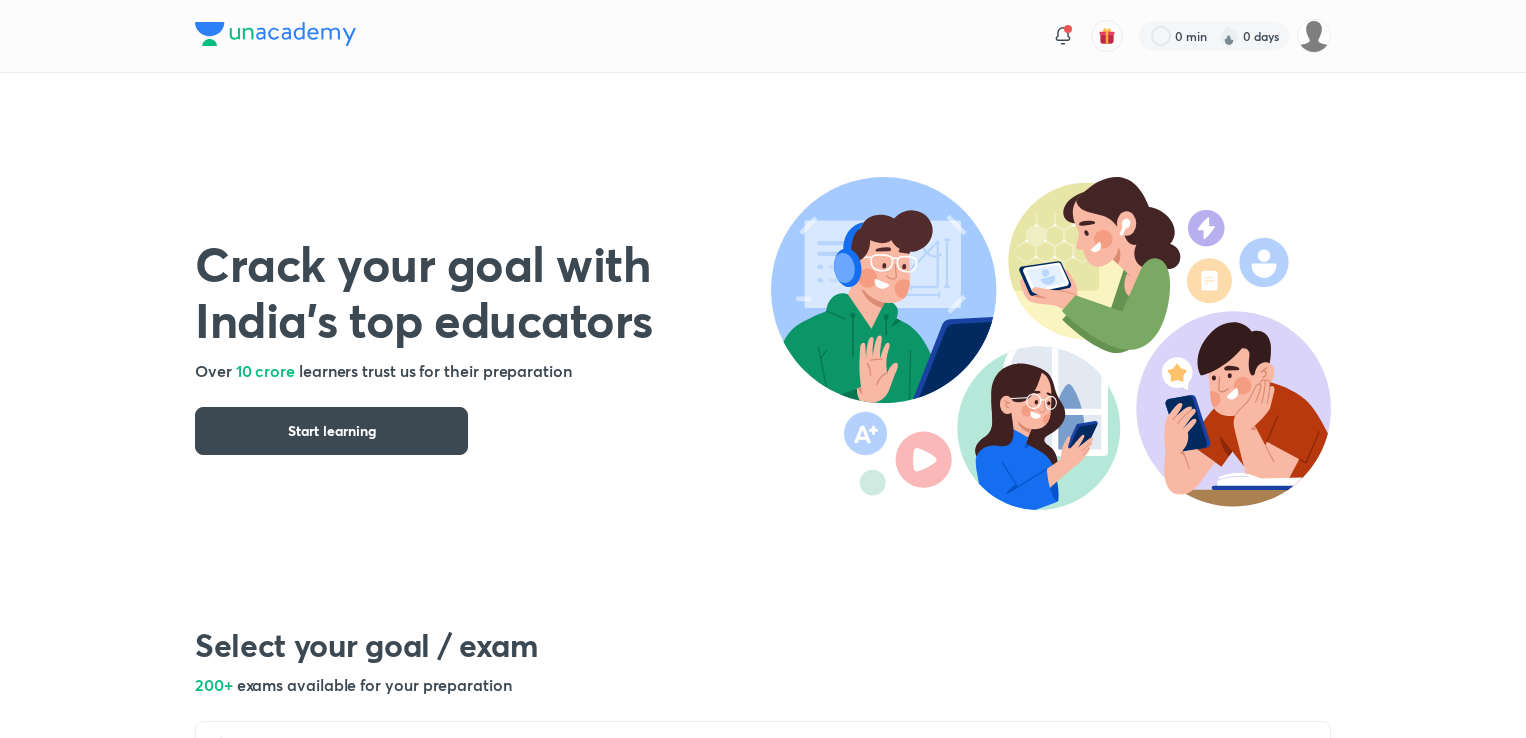 scroll, scrollTop: 0, scrollLeft: 0, axis: both 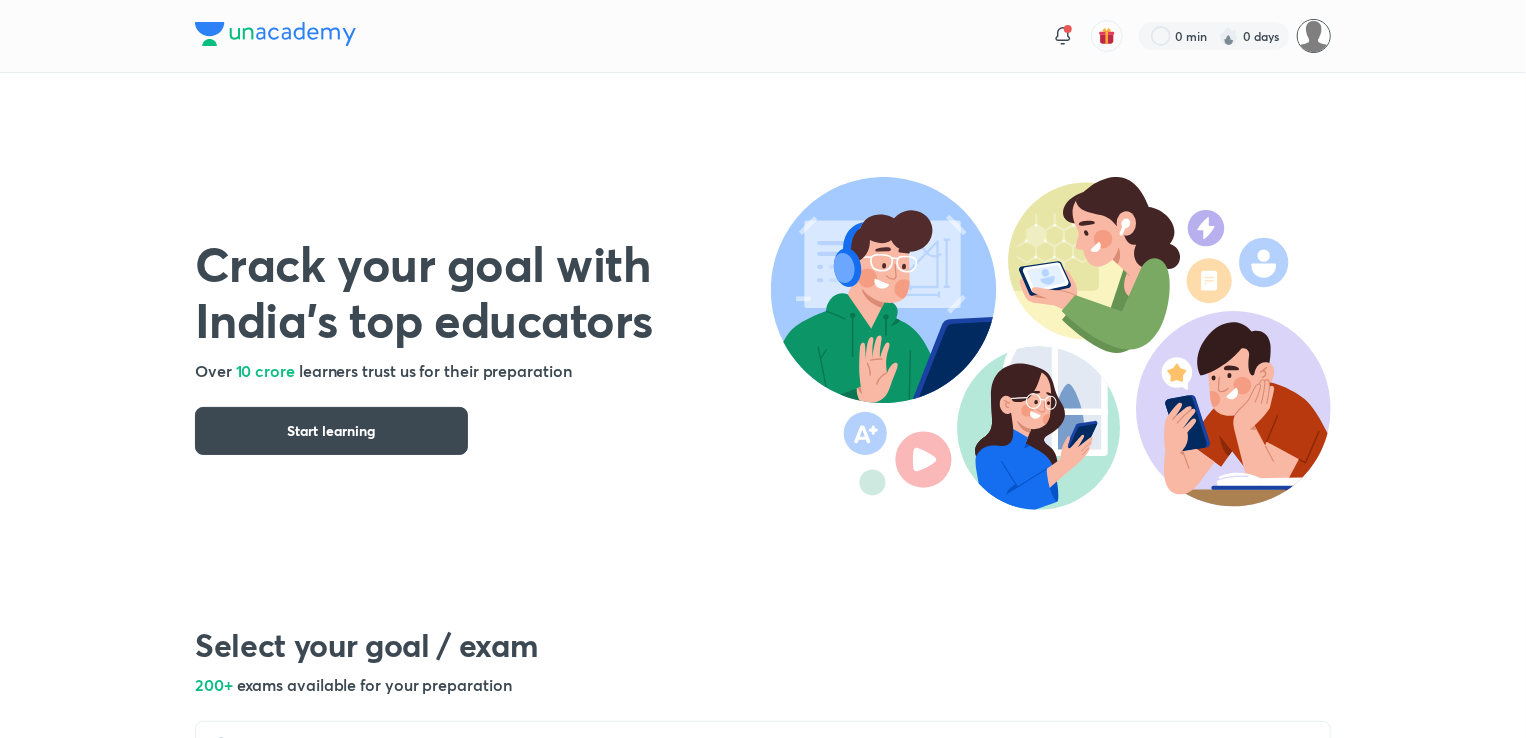 click at bounding box center [1314, 36] 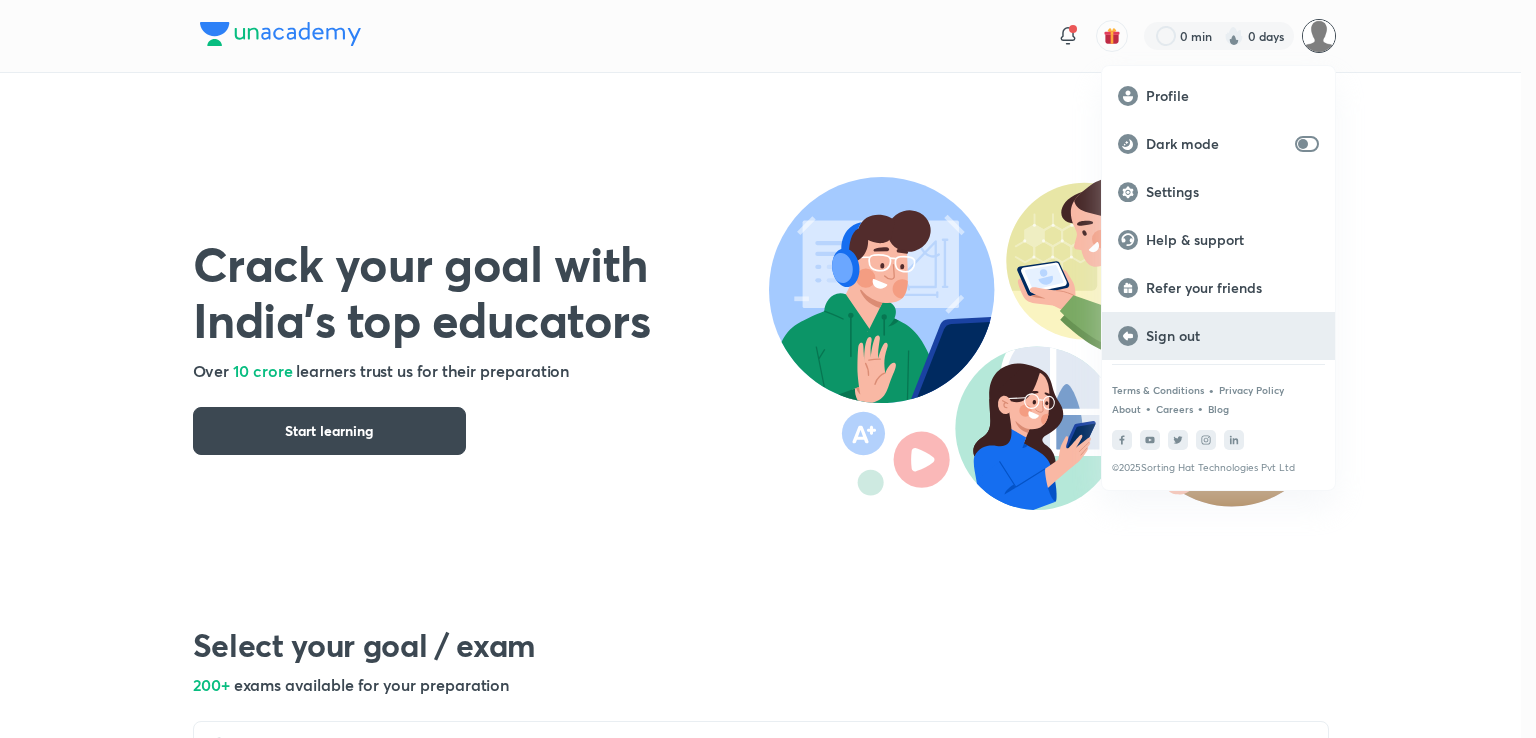 click on "Sign out" at bounding box center (1218, 336) 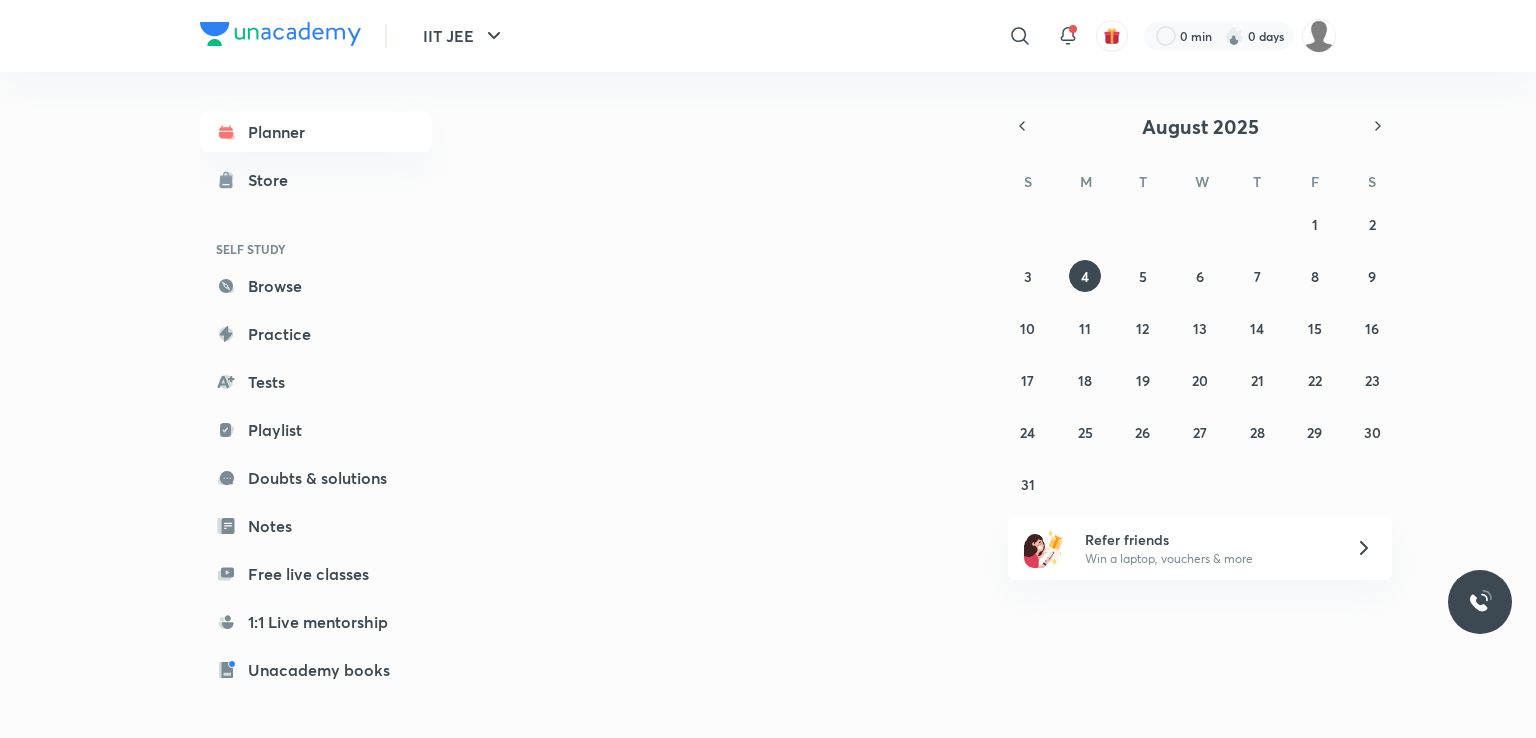 scroll, scrollTop: 0, scrollLeft: 0, axis: both 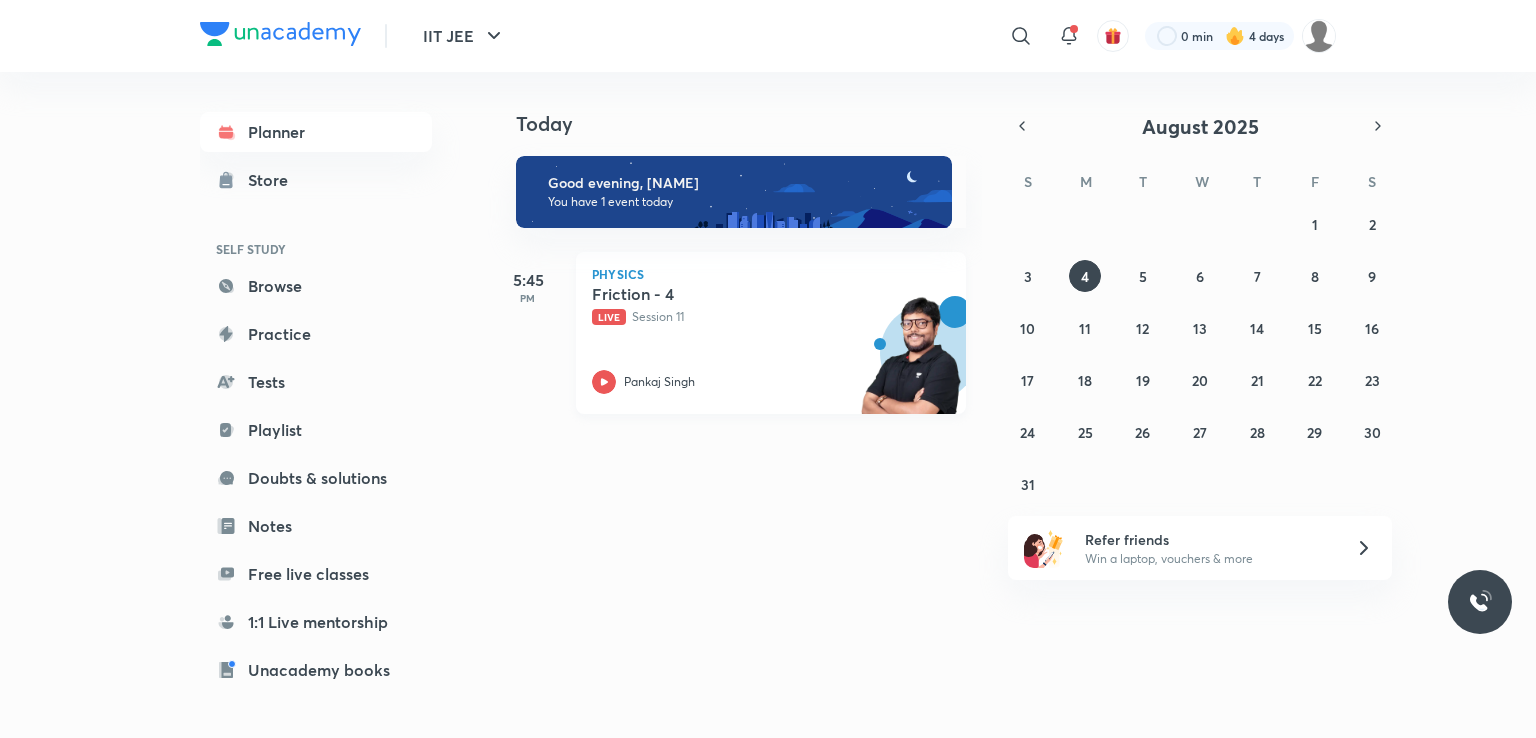 click on "Friction - 4 Live Session 11" at bounding box center [749, 305] 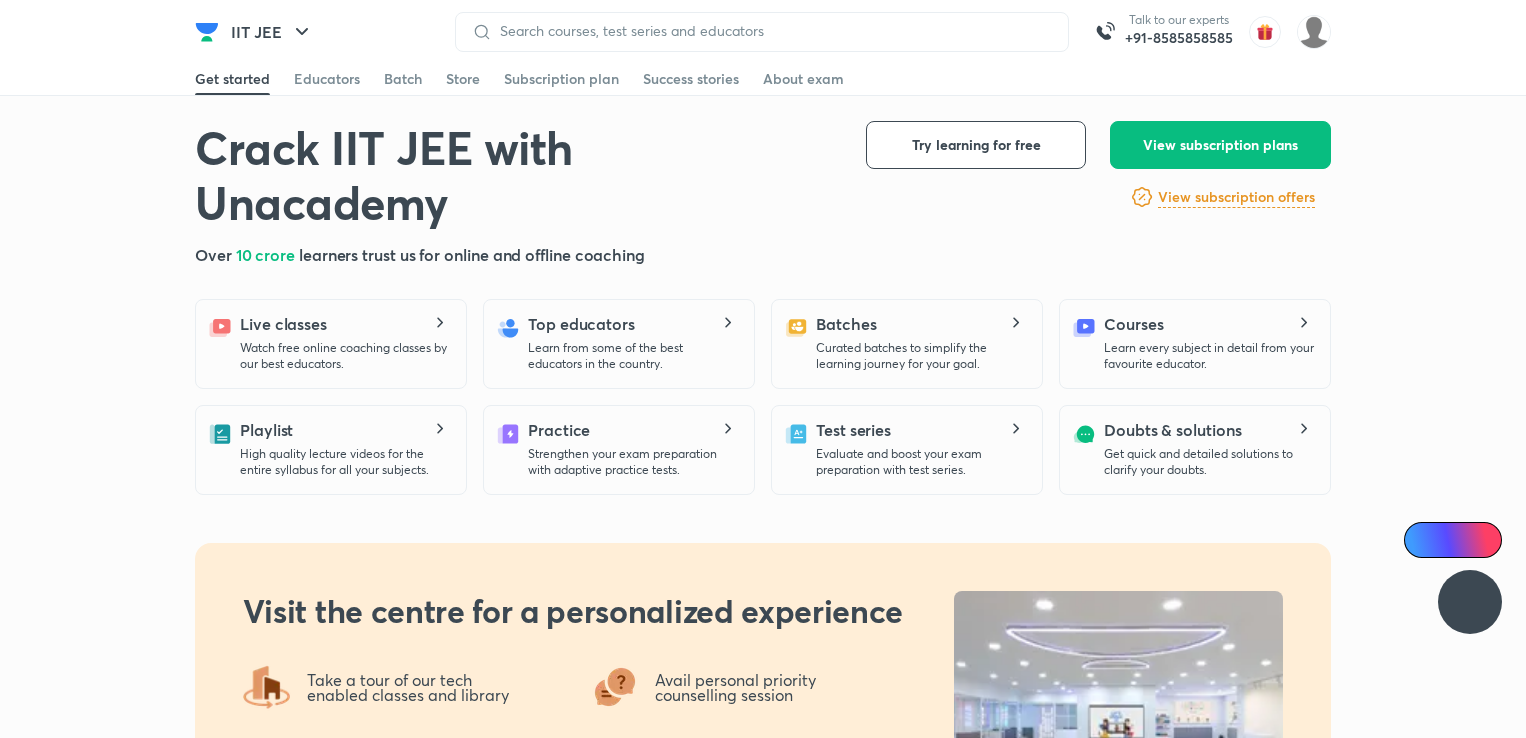 scroll, scrollTop: 0, scrollLeft: 0, axis: both 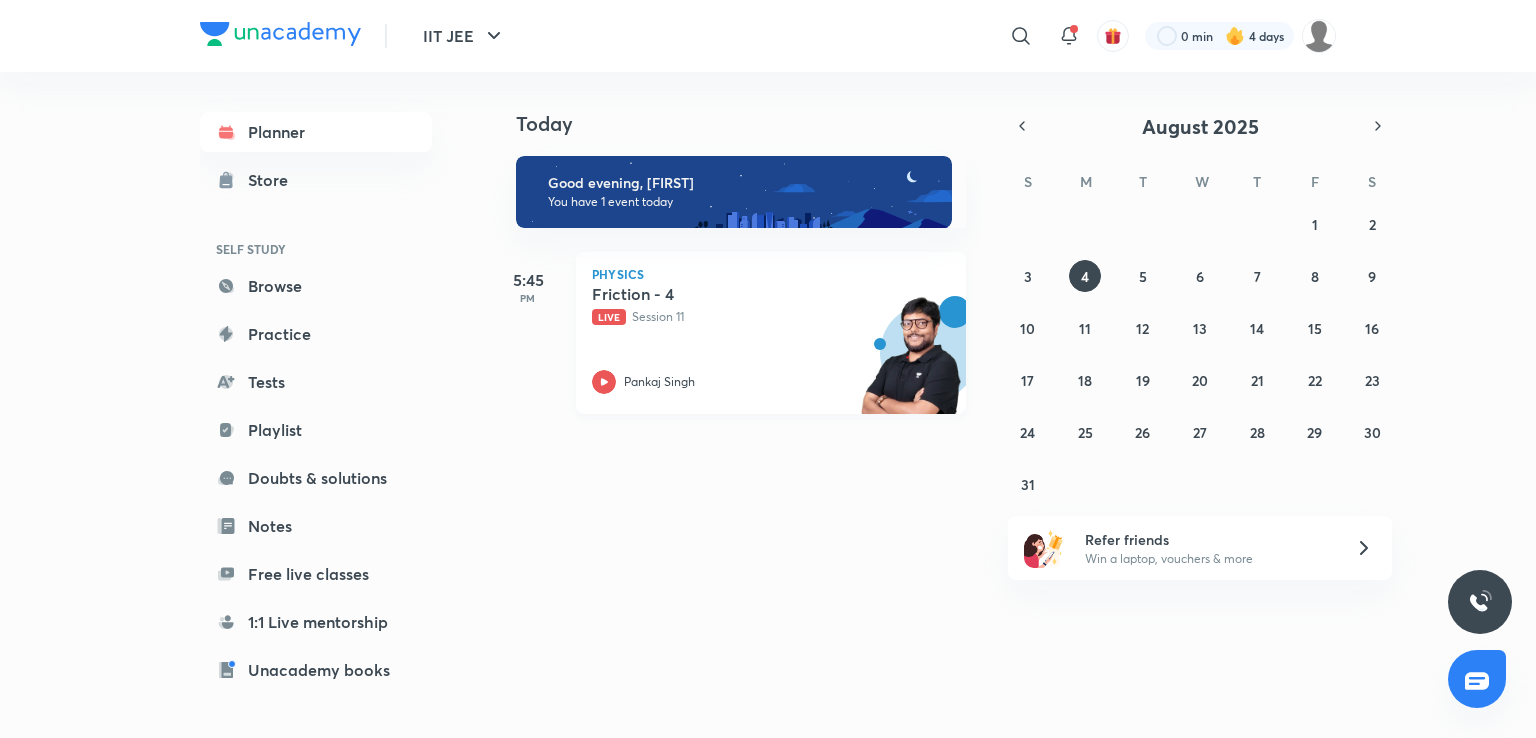 click on "Physics Friction - 4 Live Session 11 [FIRST] [LAST]" at bounding box center (771, 333) 